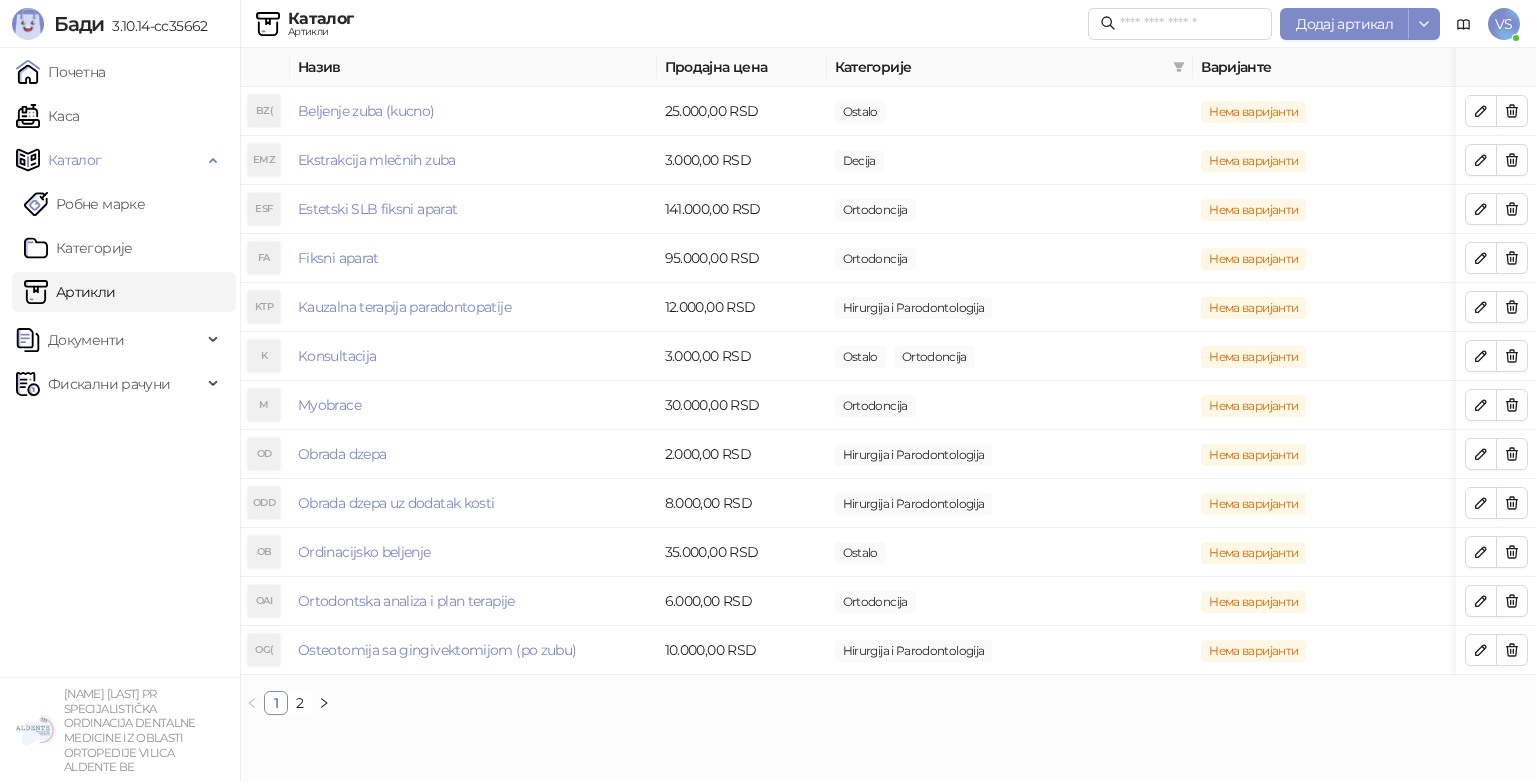 scroll, scrollTop: 0, scrollLeft: 0, axis: both 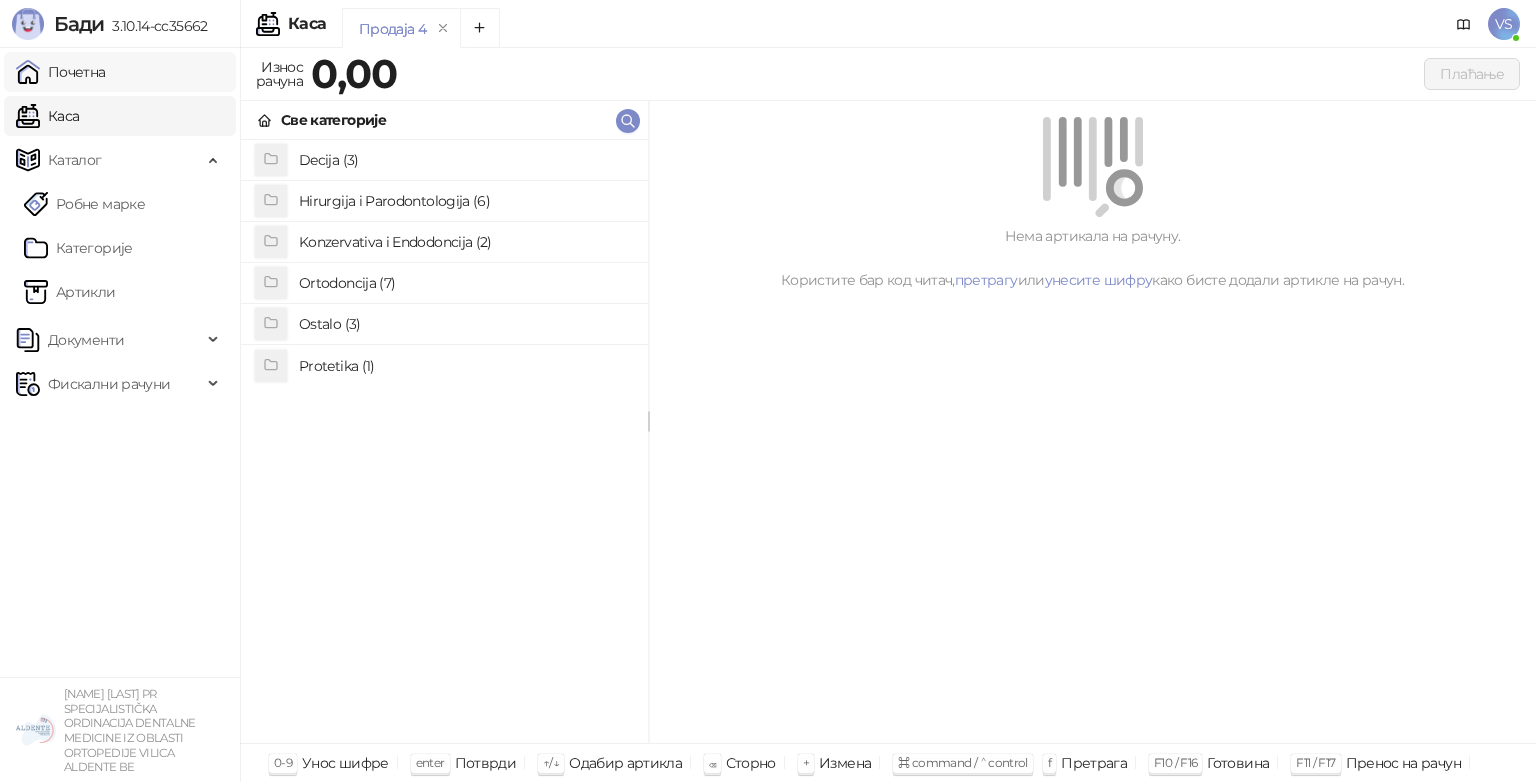 click on "Почетна" at bounding box center (61, 72) 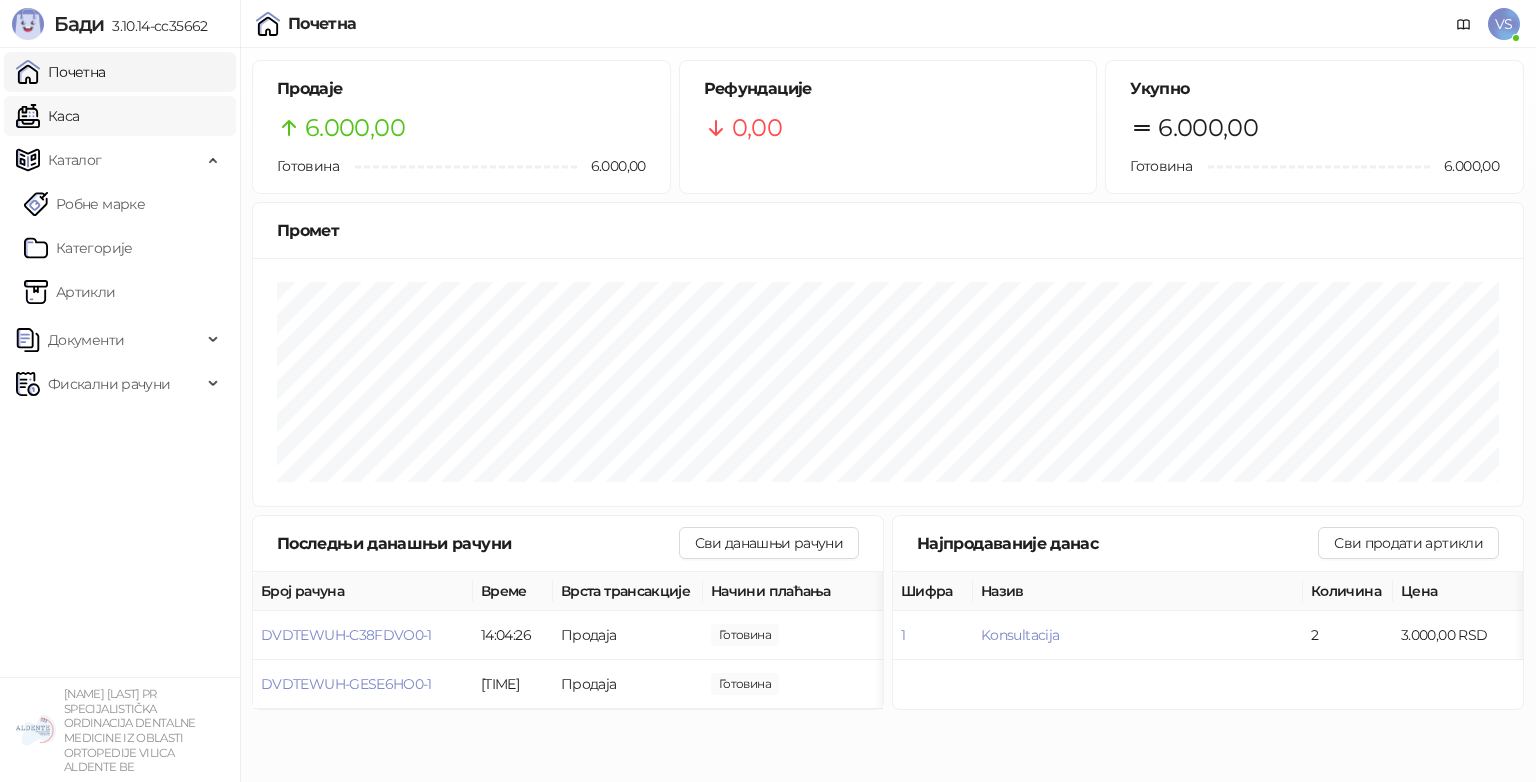 click on "Каса" at bounding box center [47, 116] 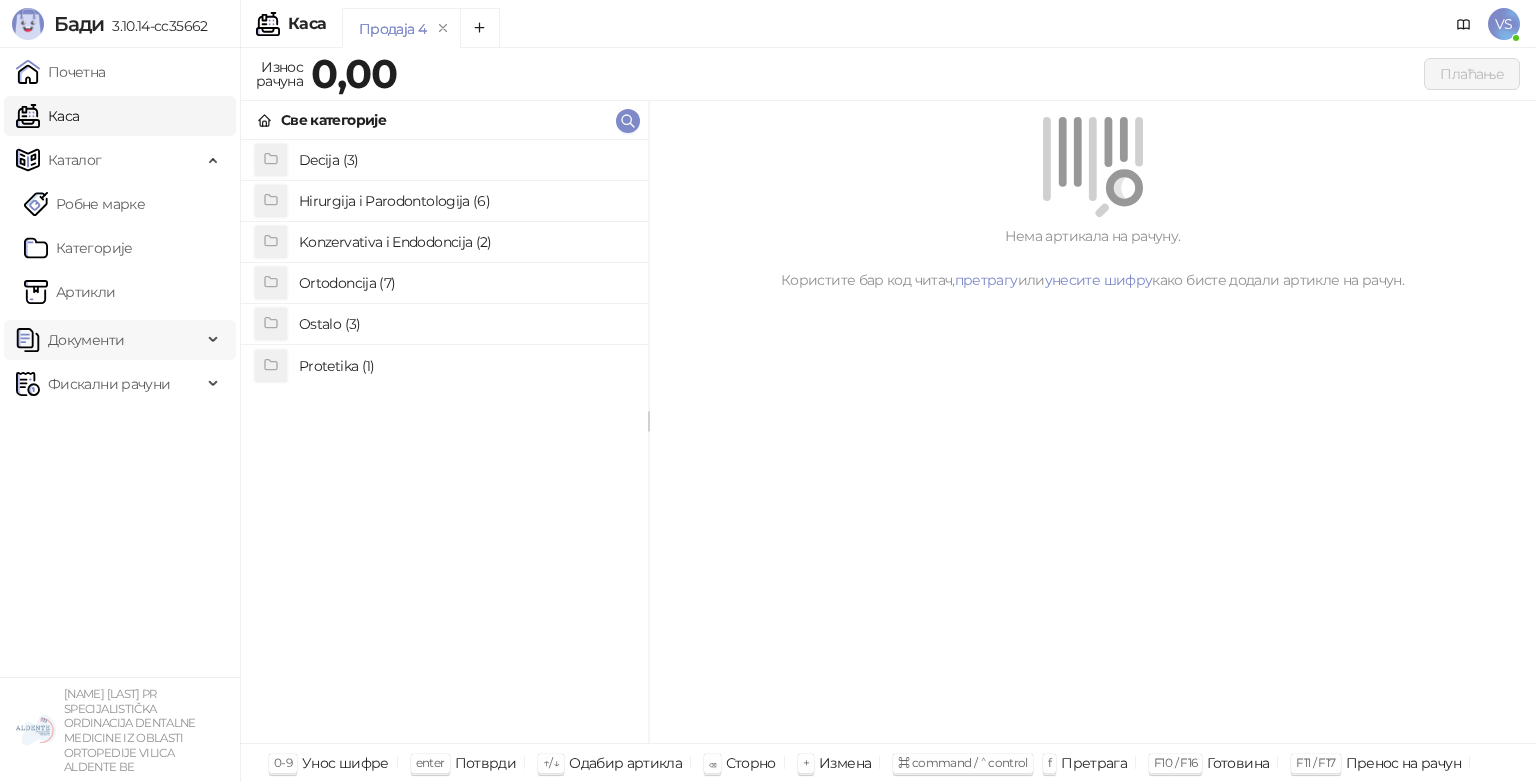 click at bounding box center [215, 340] 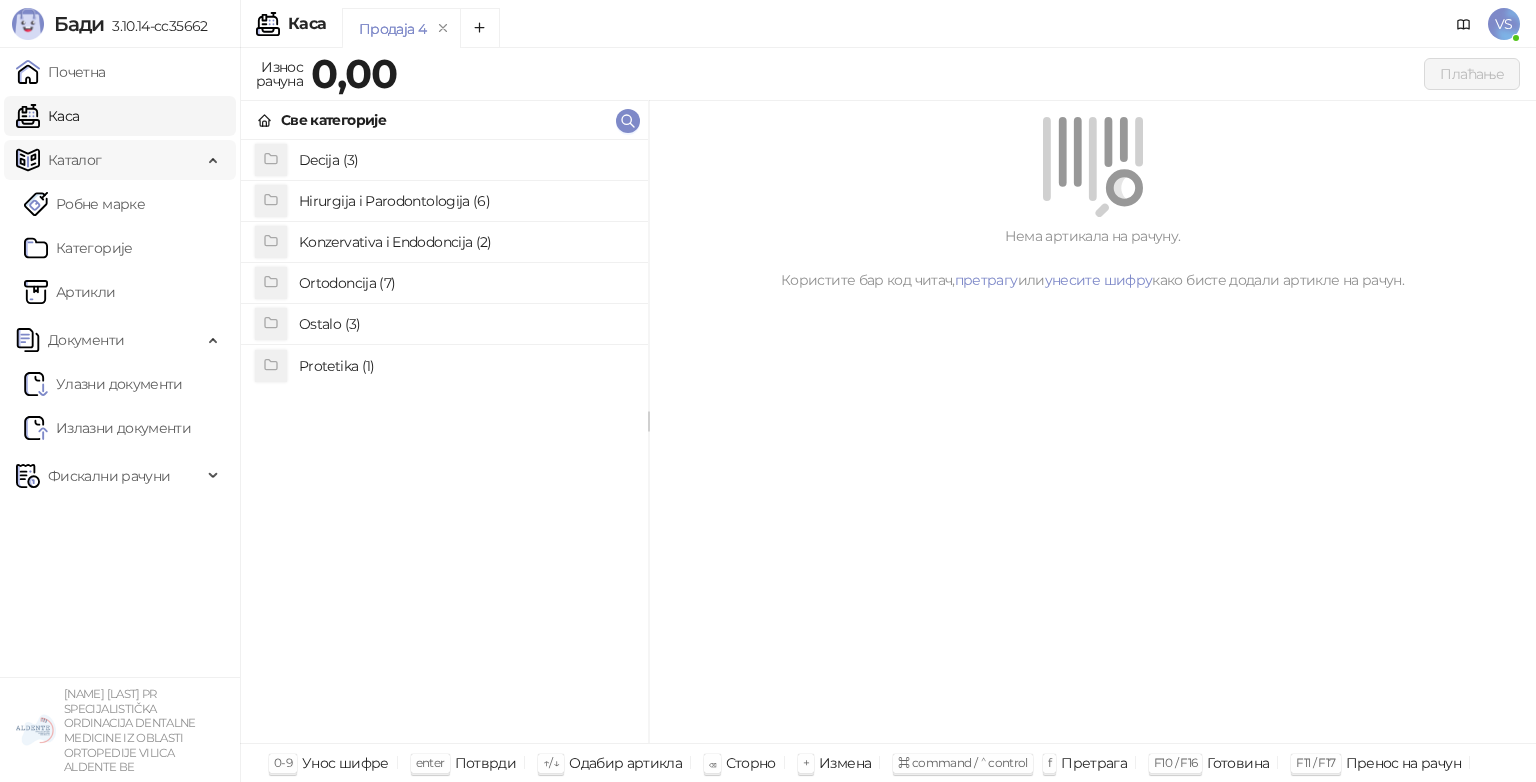 click on "Каталог" at bounding box center [120, 160] 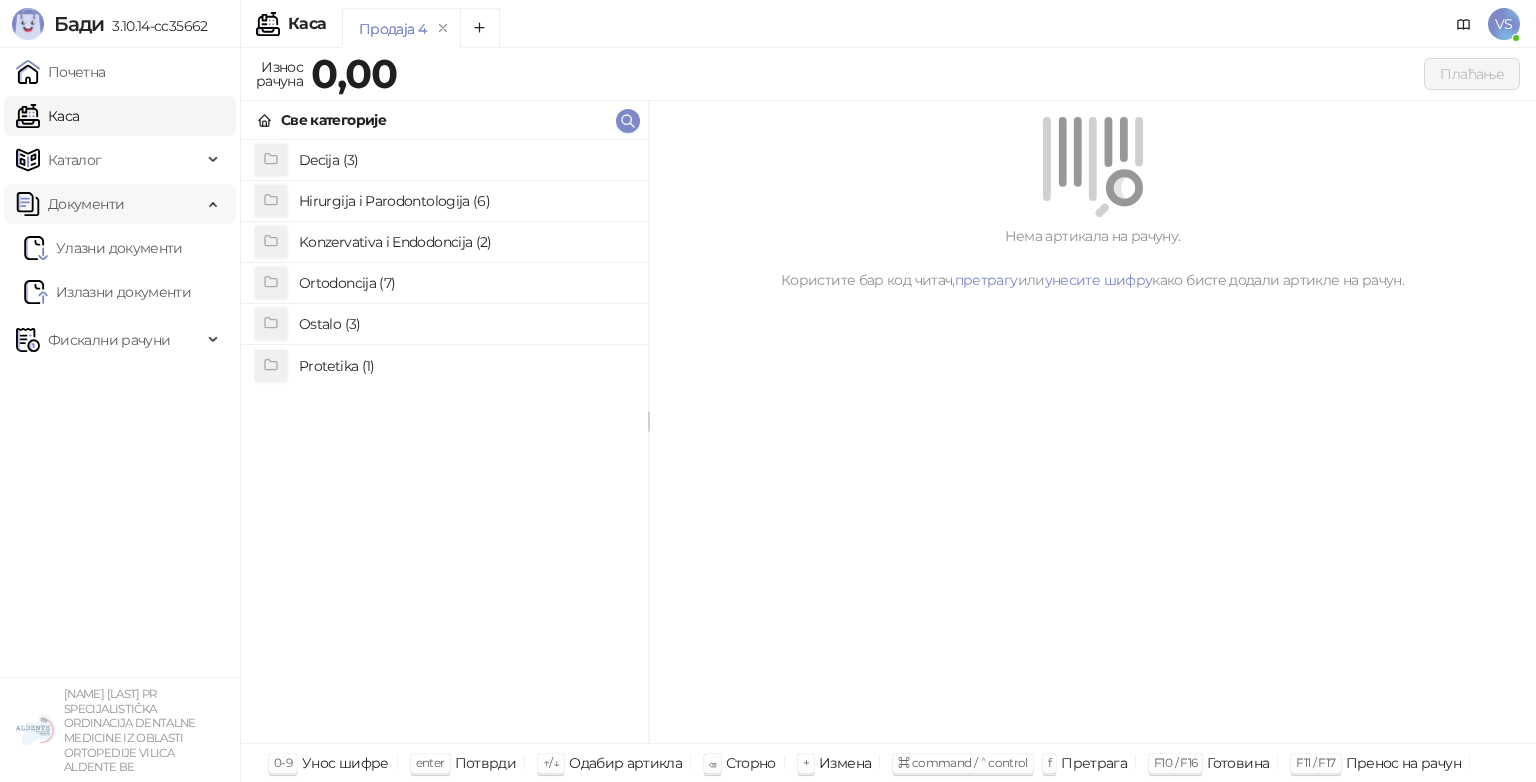 click on "Документи" at bounding box center (120, 204) 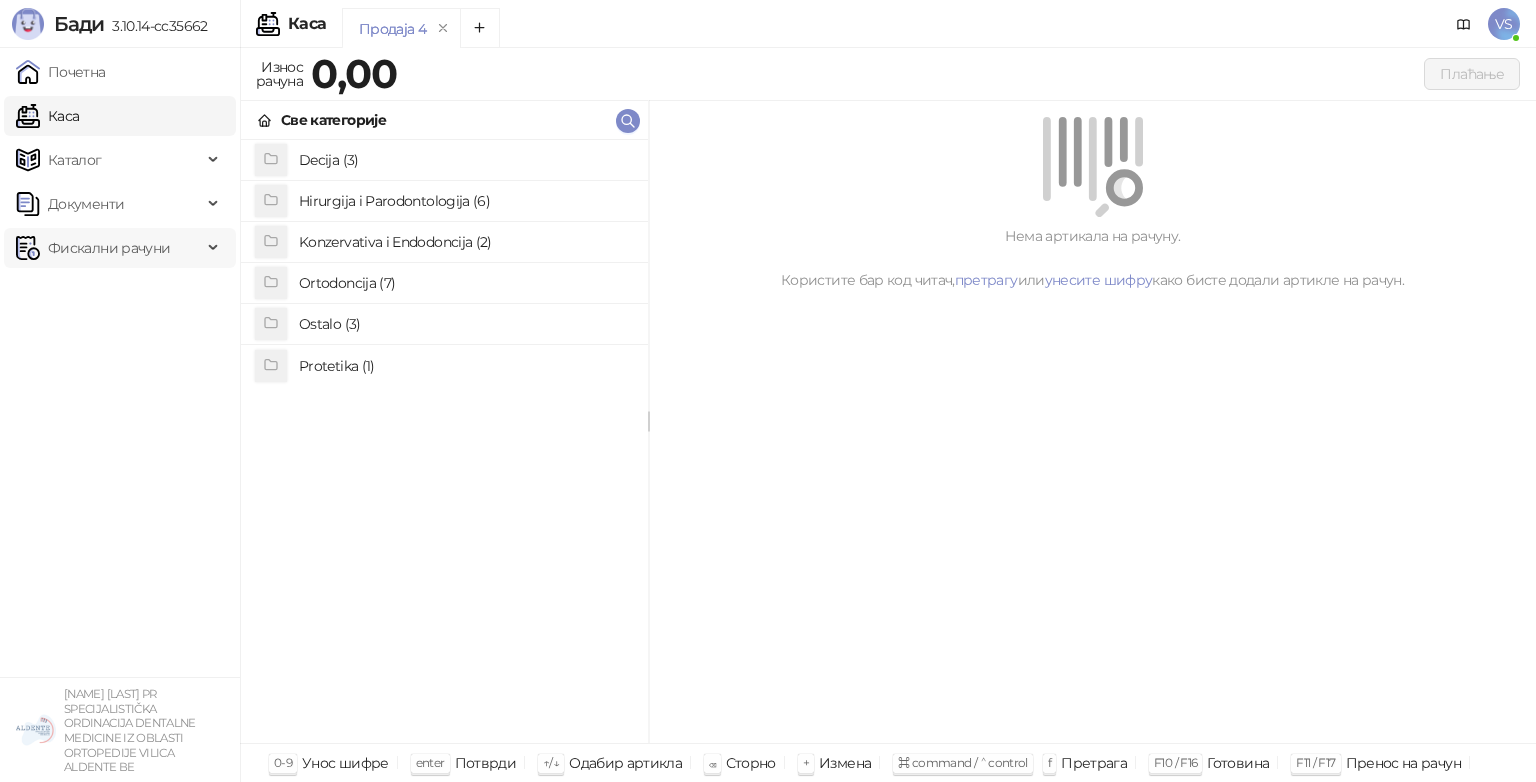 click on "Фискални рачуни" at bounding box center (120, 248) 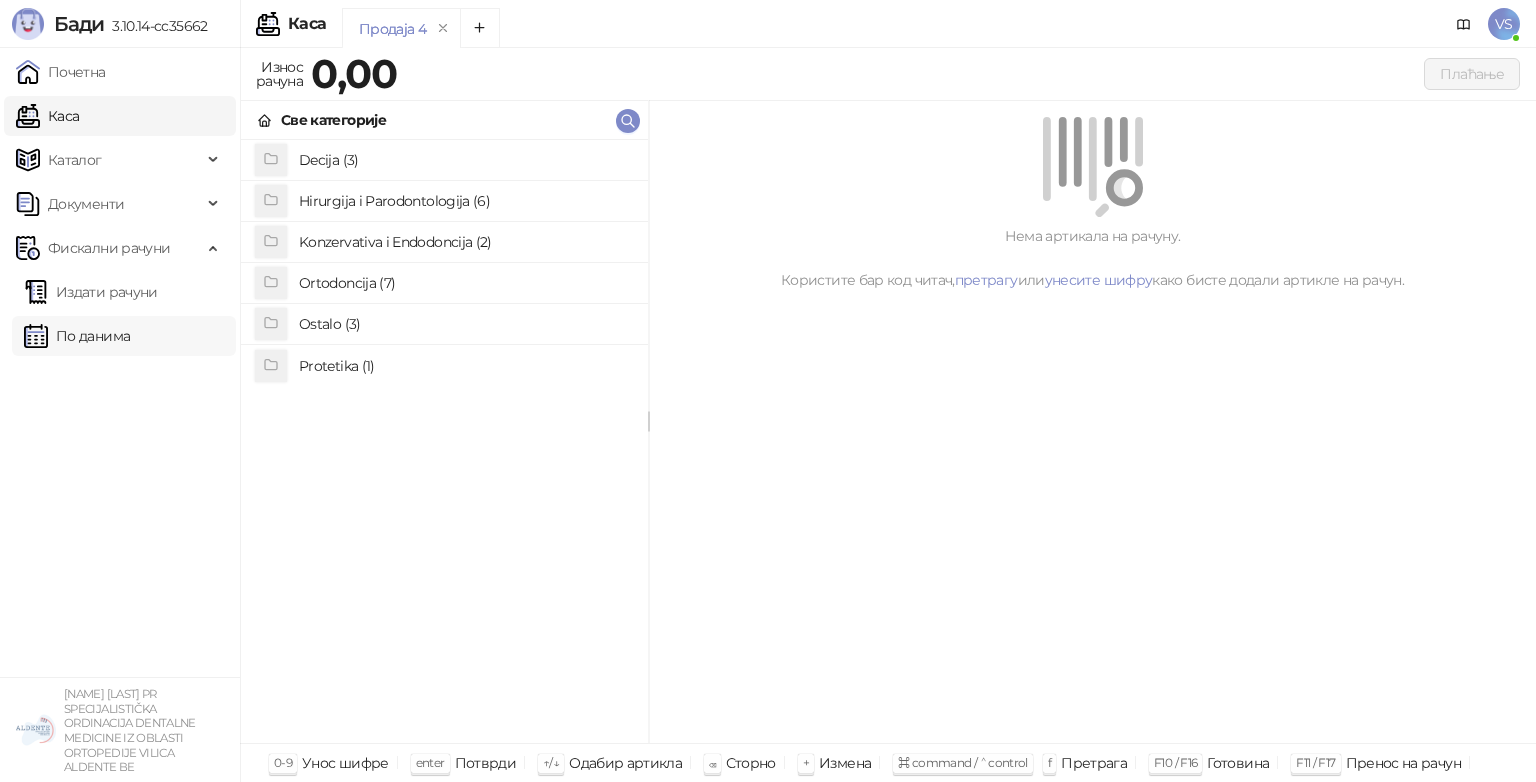 click on "По данима" at bounding box center [77, 336] 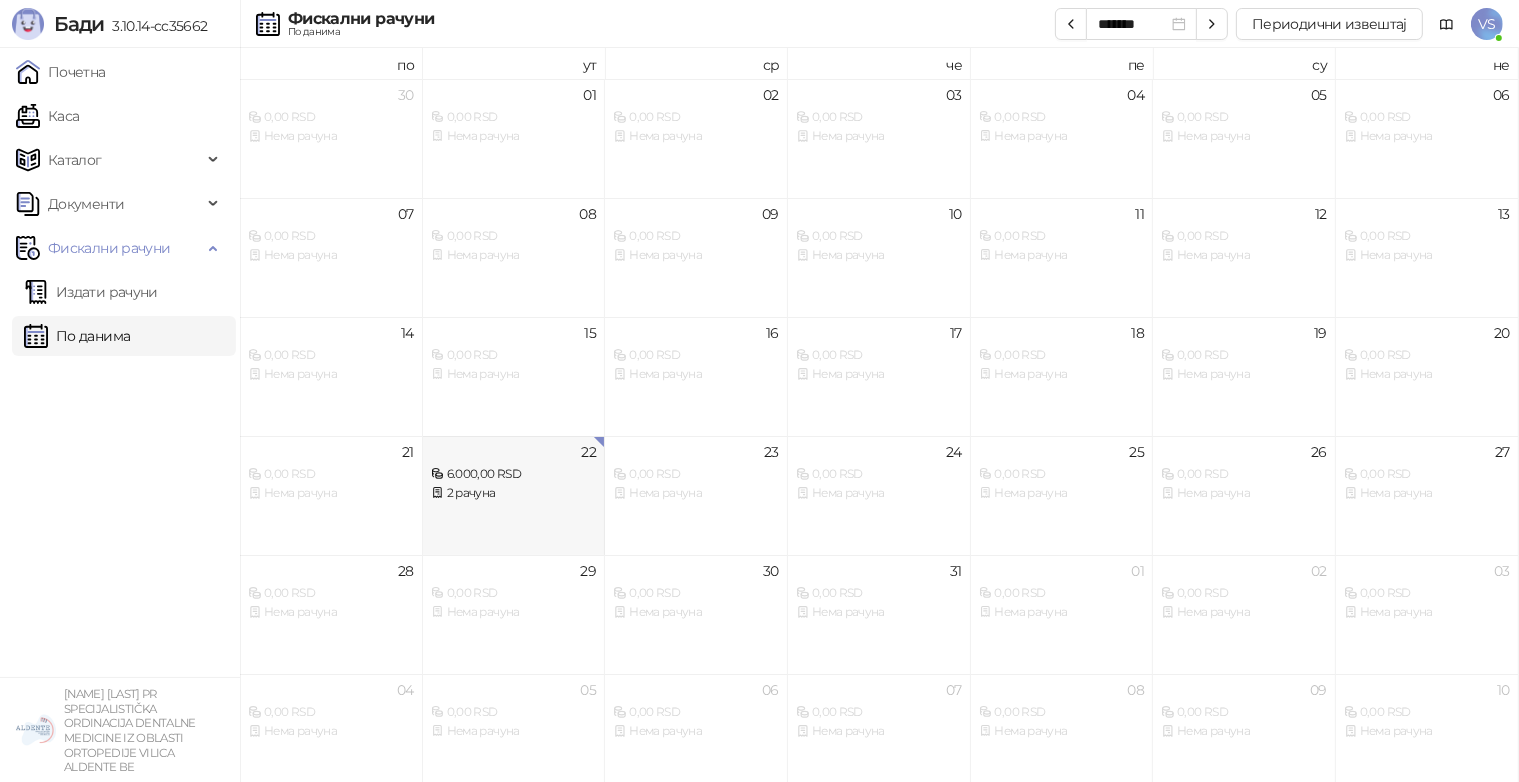 click on "2 рачуна" at bounding box center (514, 493) 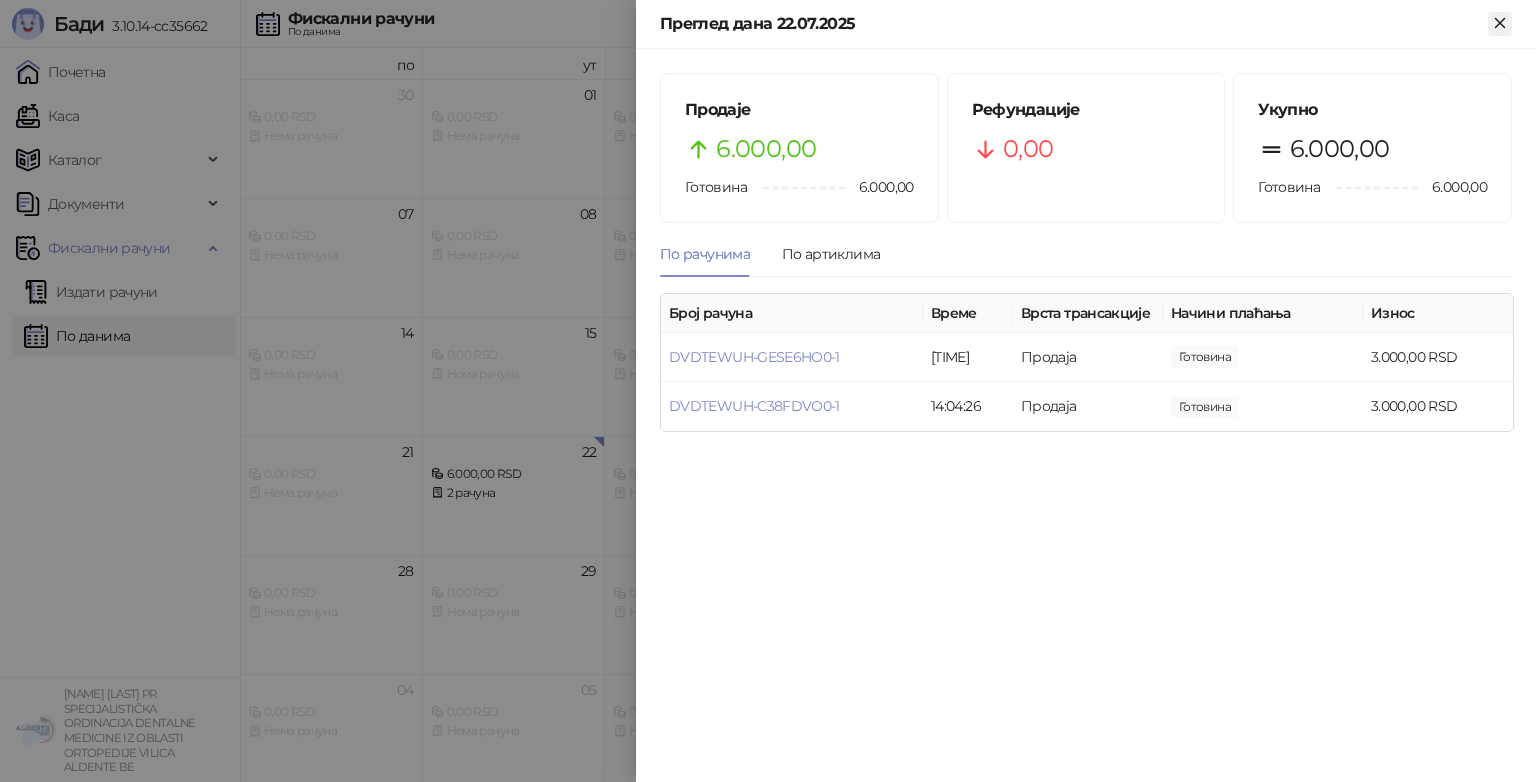 click 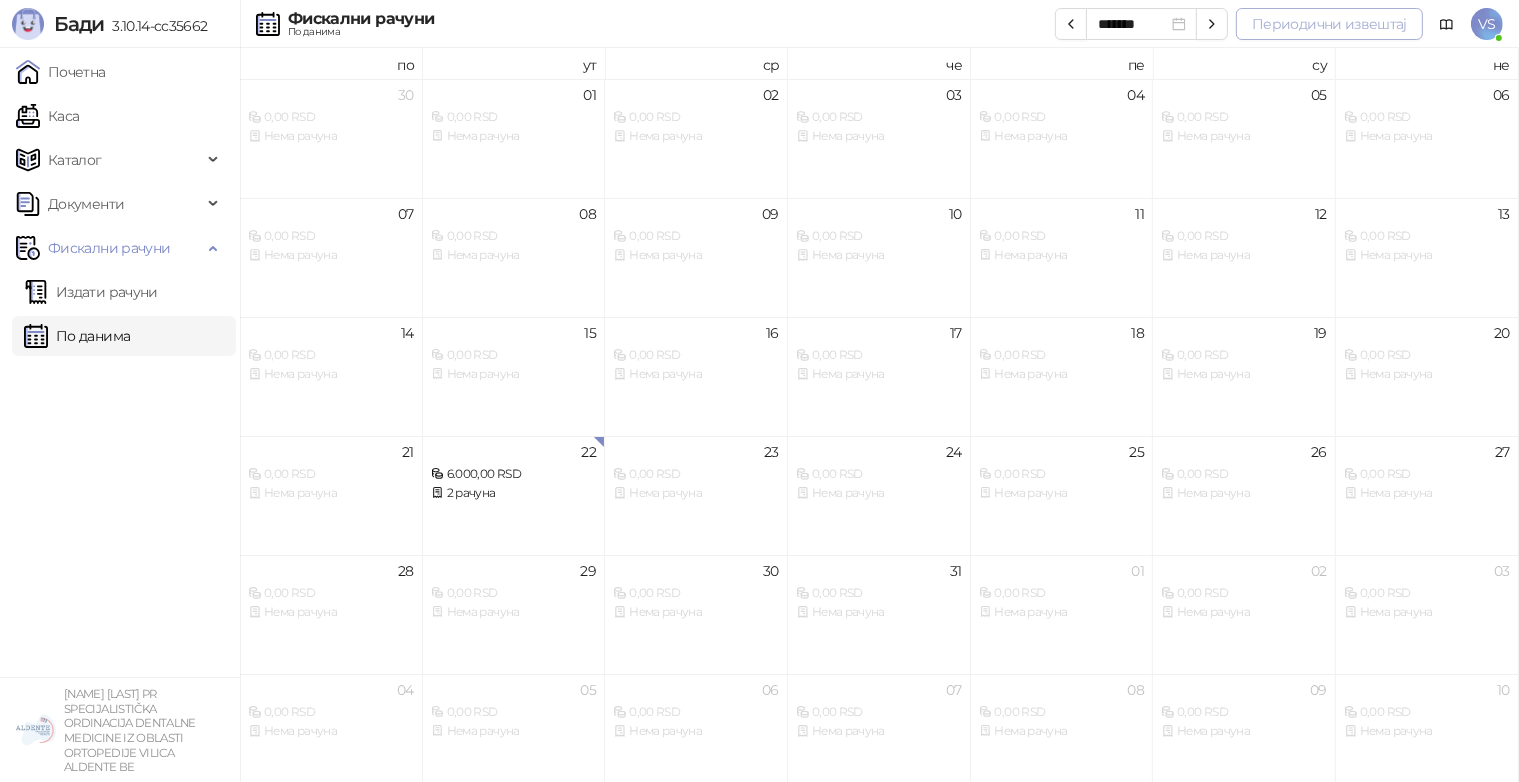 click on "Периодични извештај" at bounding box center [1329, 24] 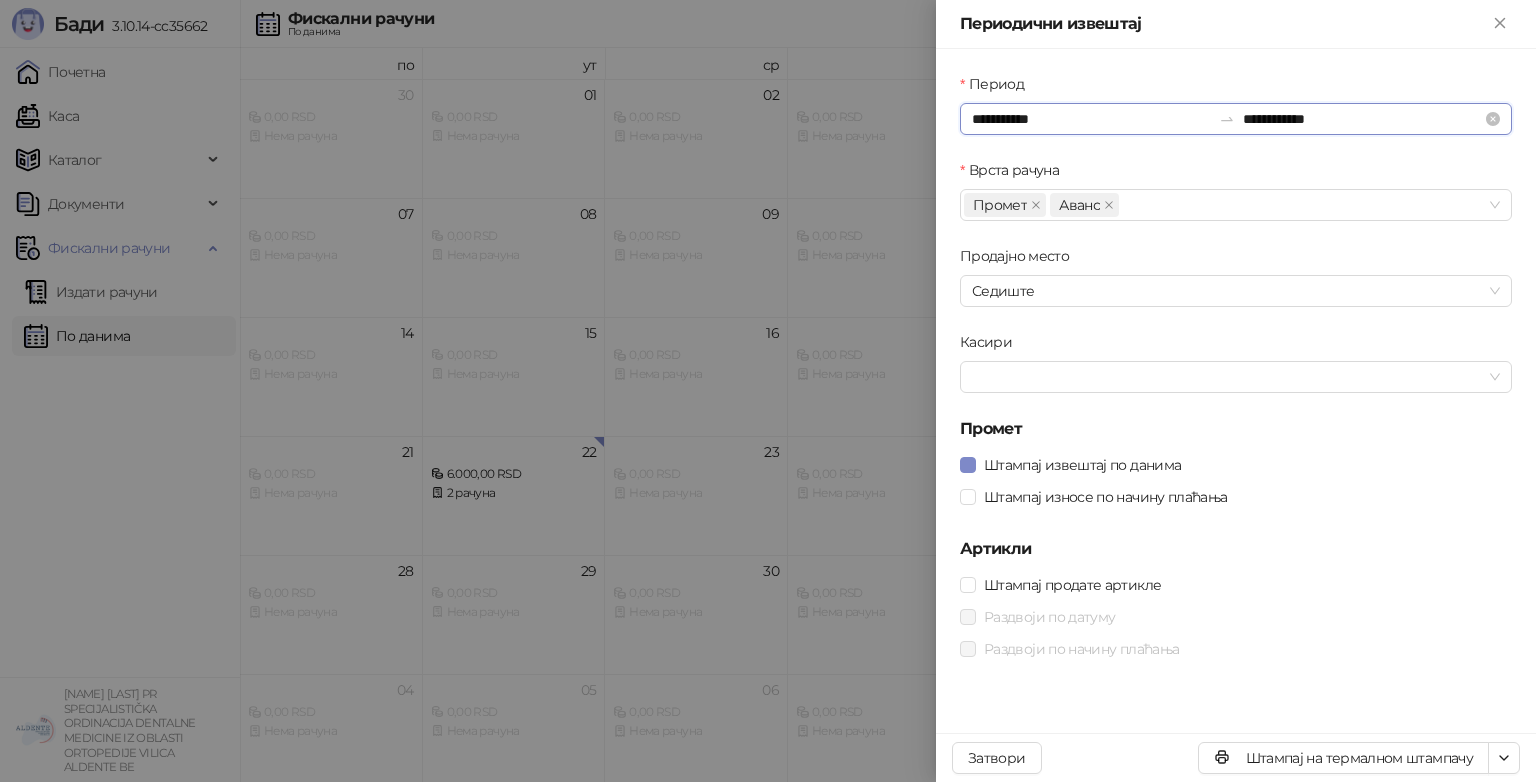 click on "**********" at bounding box center [1091, 119] 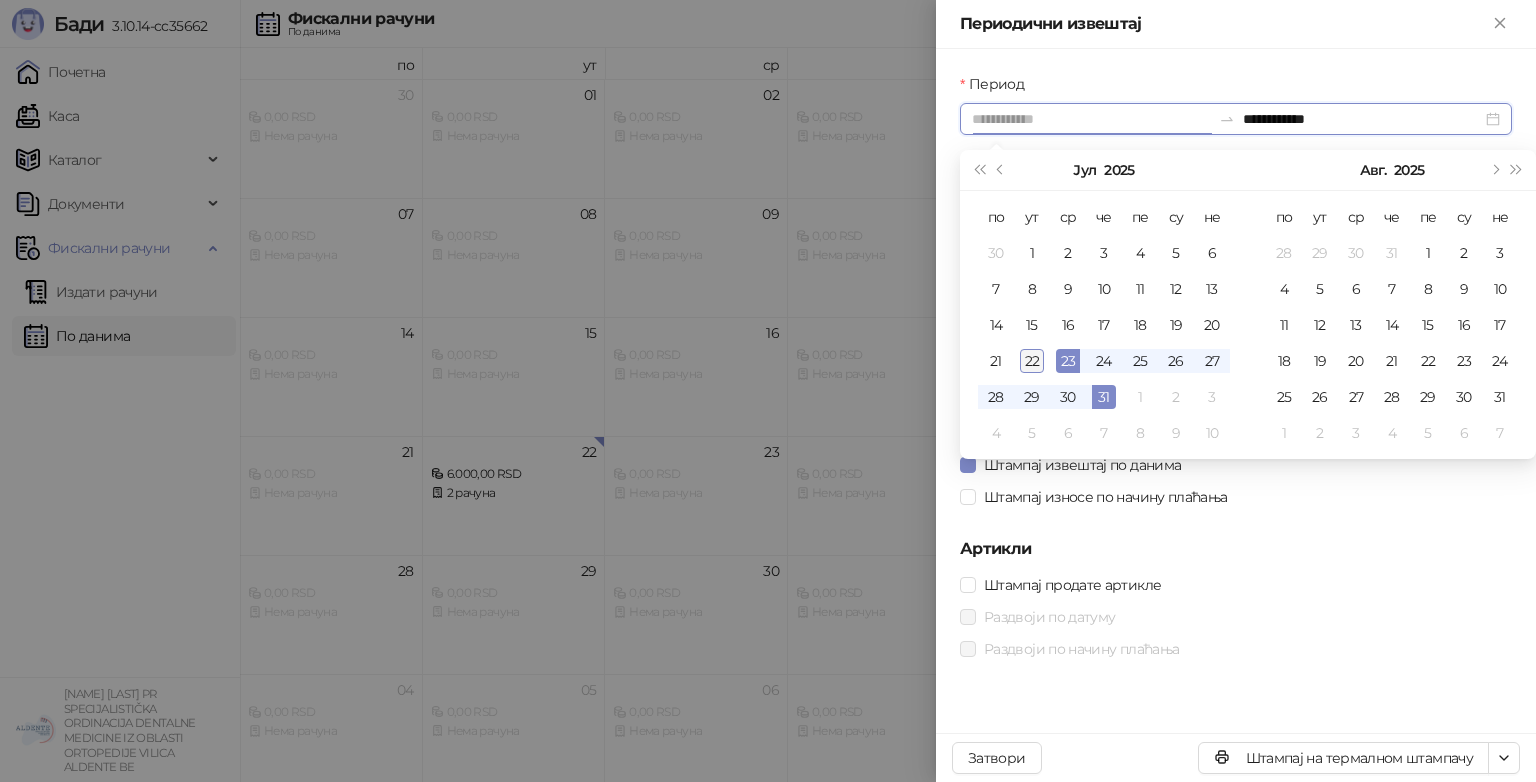 type on "**********" 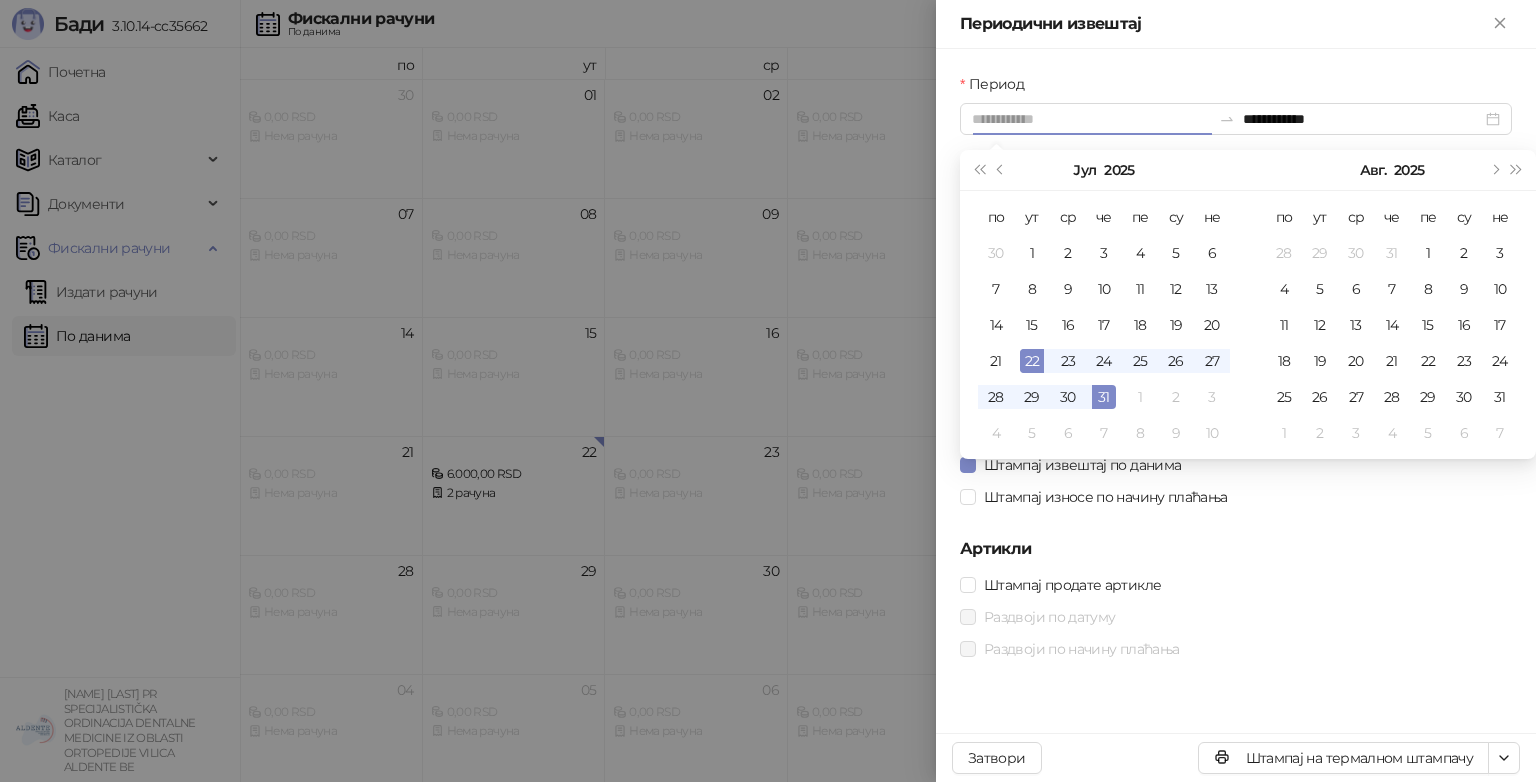 click on "22" at bounding box center (1032, 361) 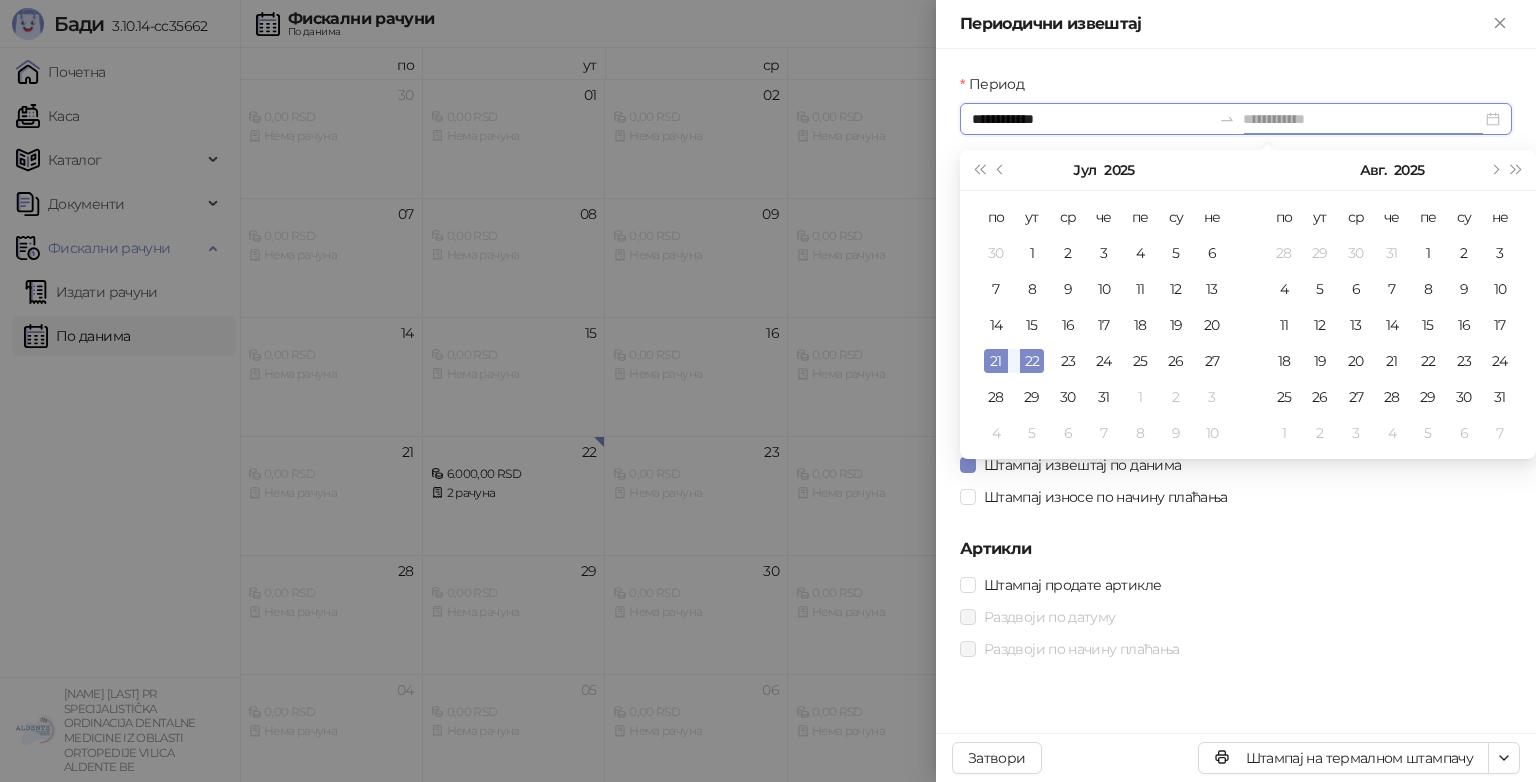 type on "**********" 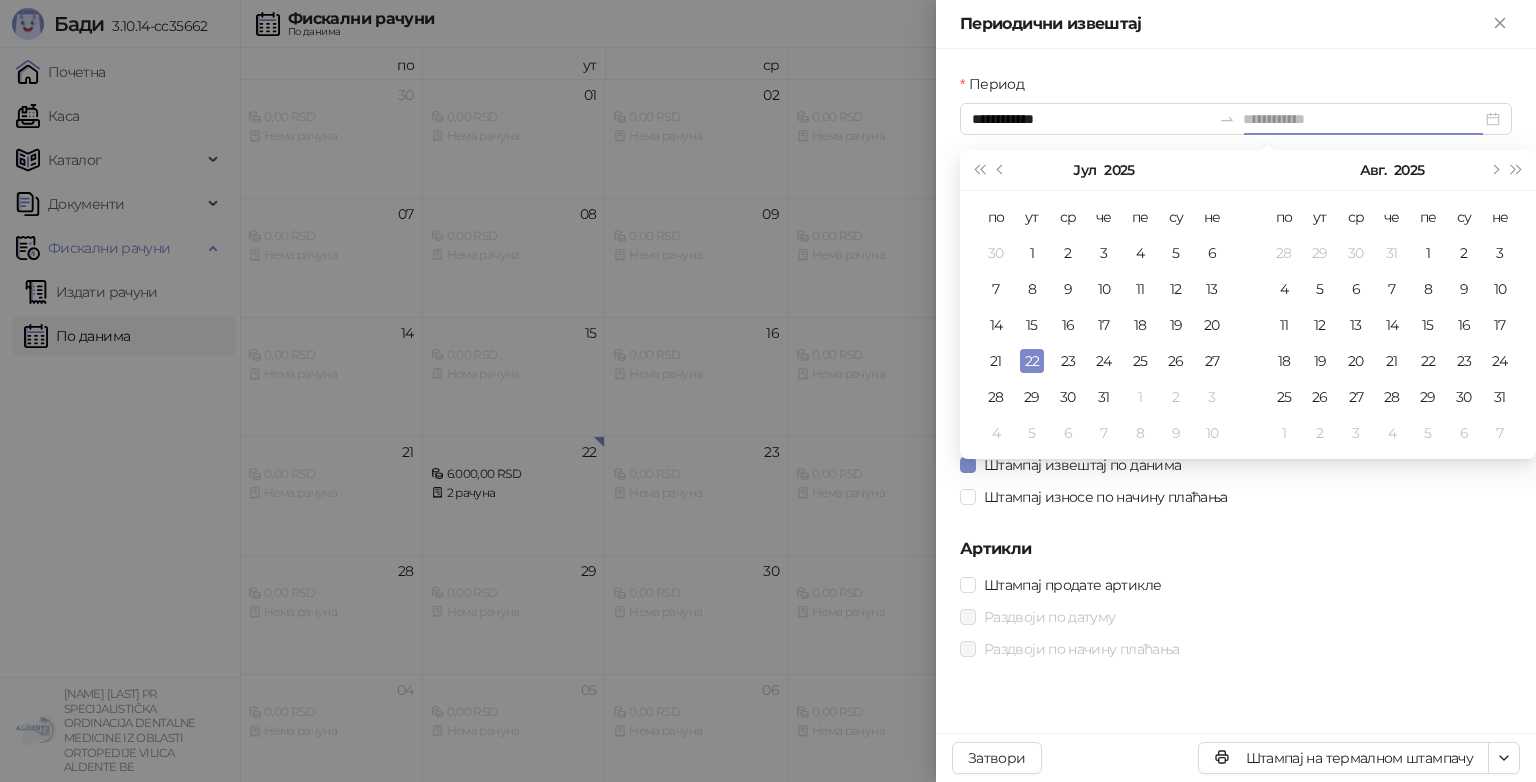 click on "22" at bounding box center (1032, 361) 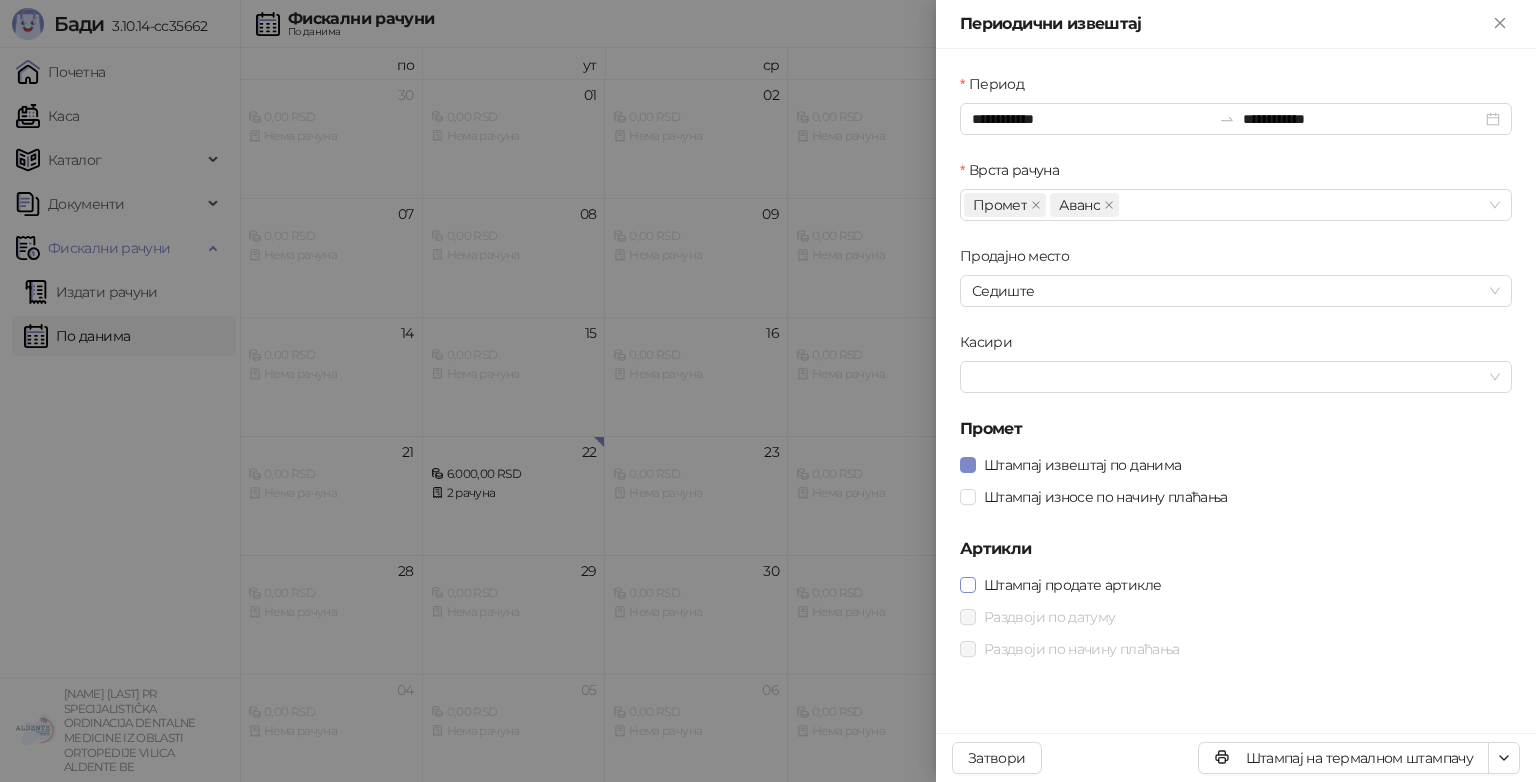 click on "Штампај продате артикле" at bounding box center [1072, 585] 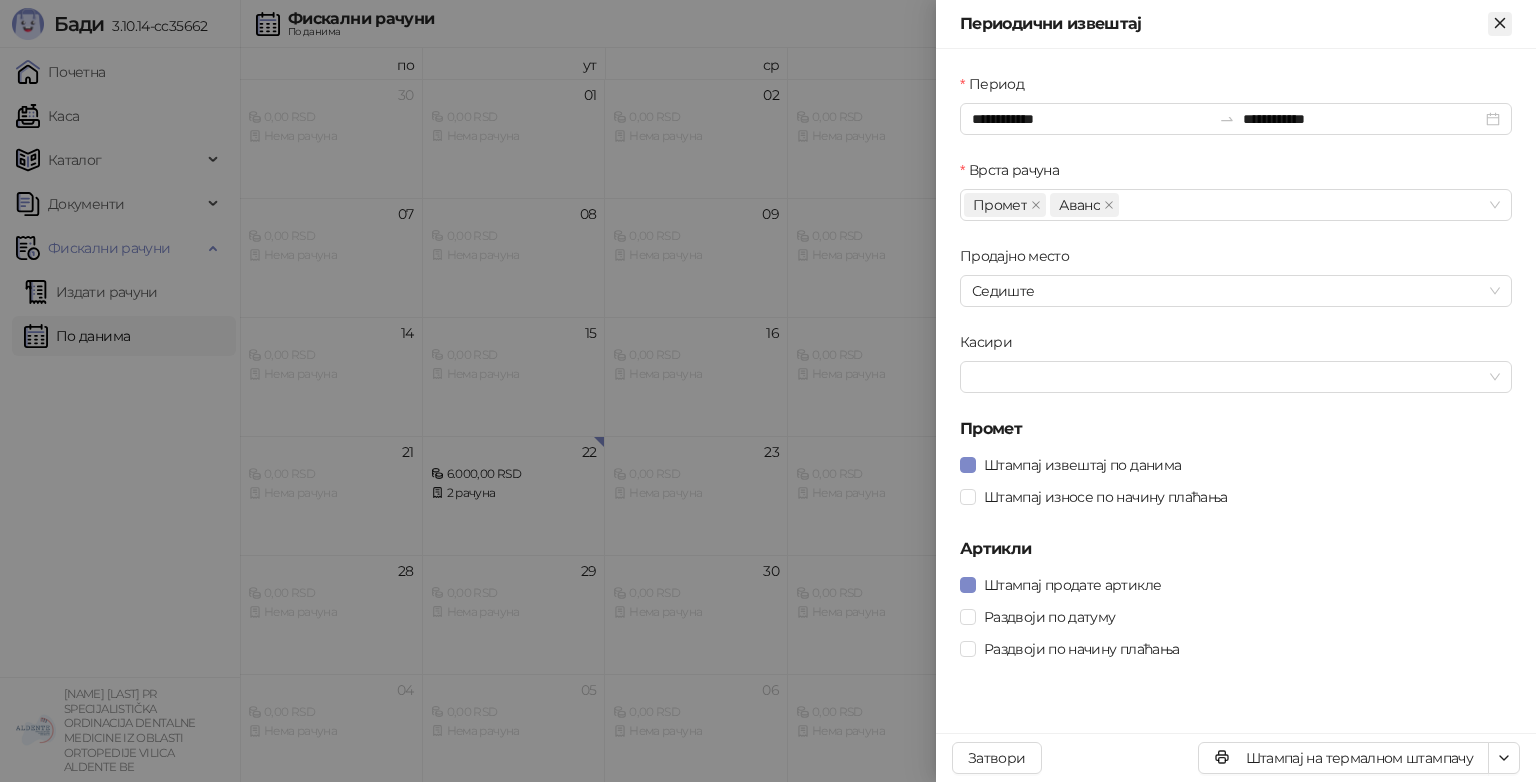 click 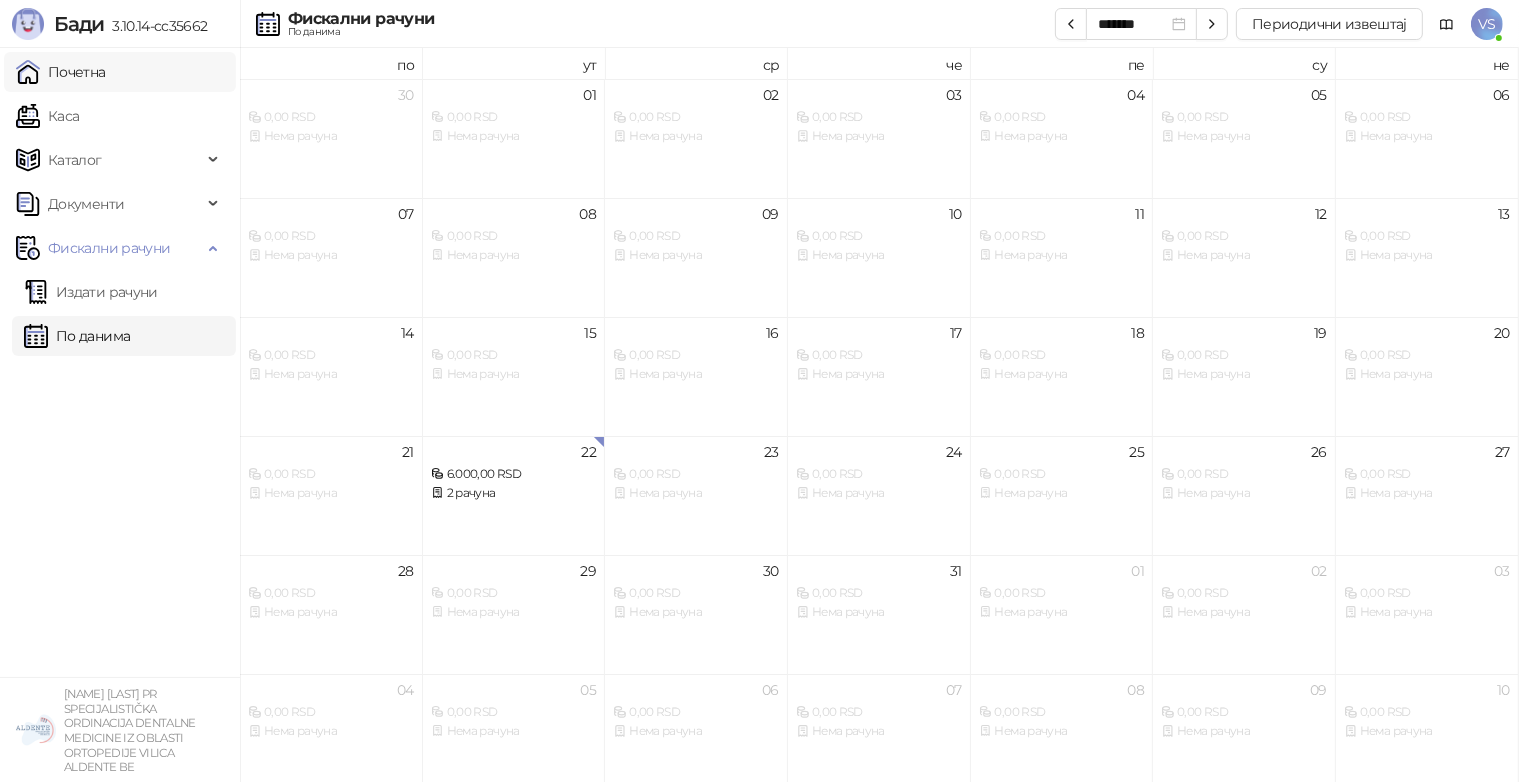 click on "Почетна" at bounding box center [61, 72] 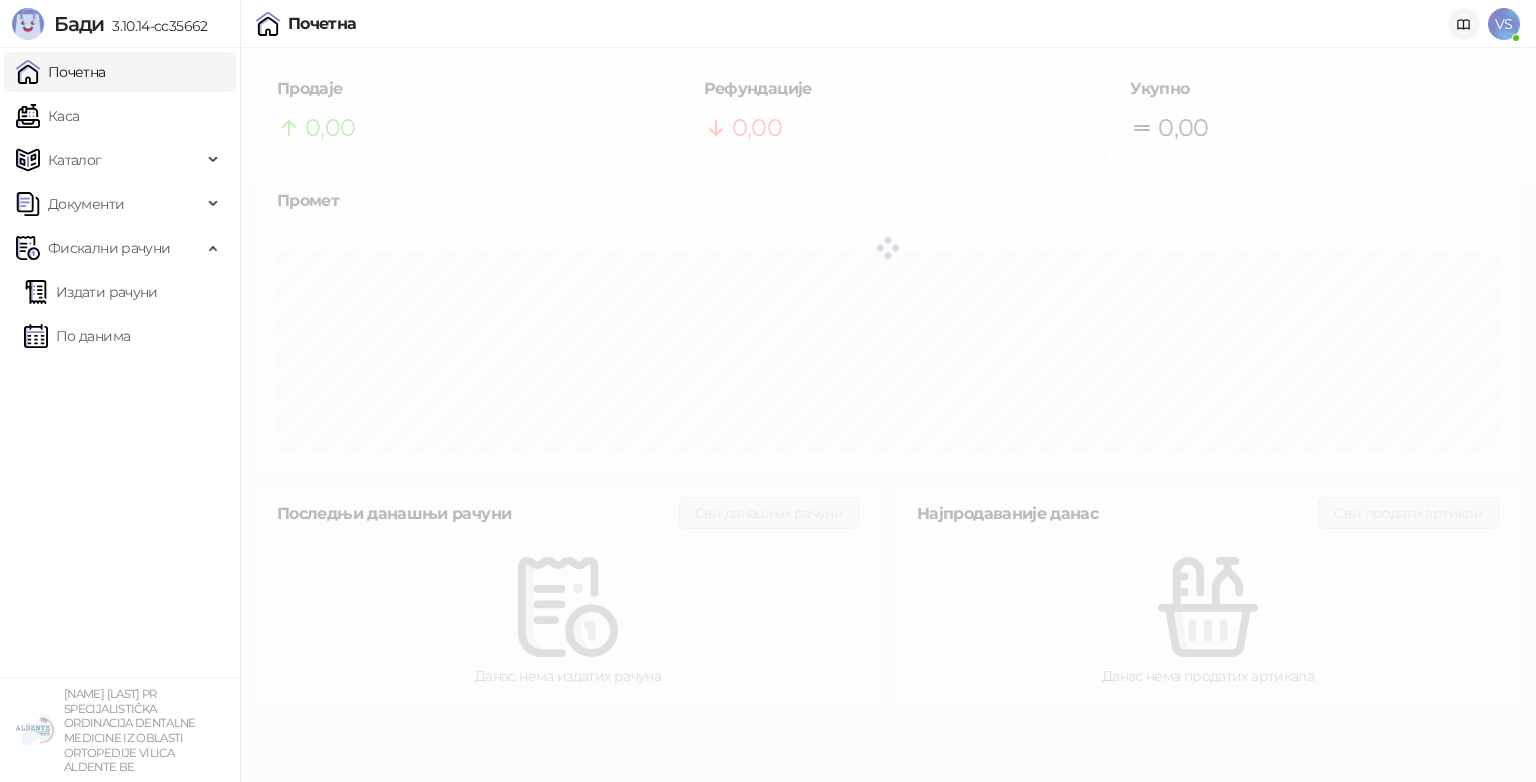click at bounding box center [1464, 24] 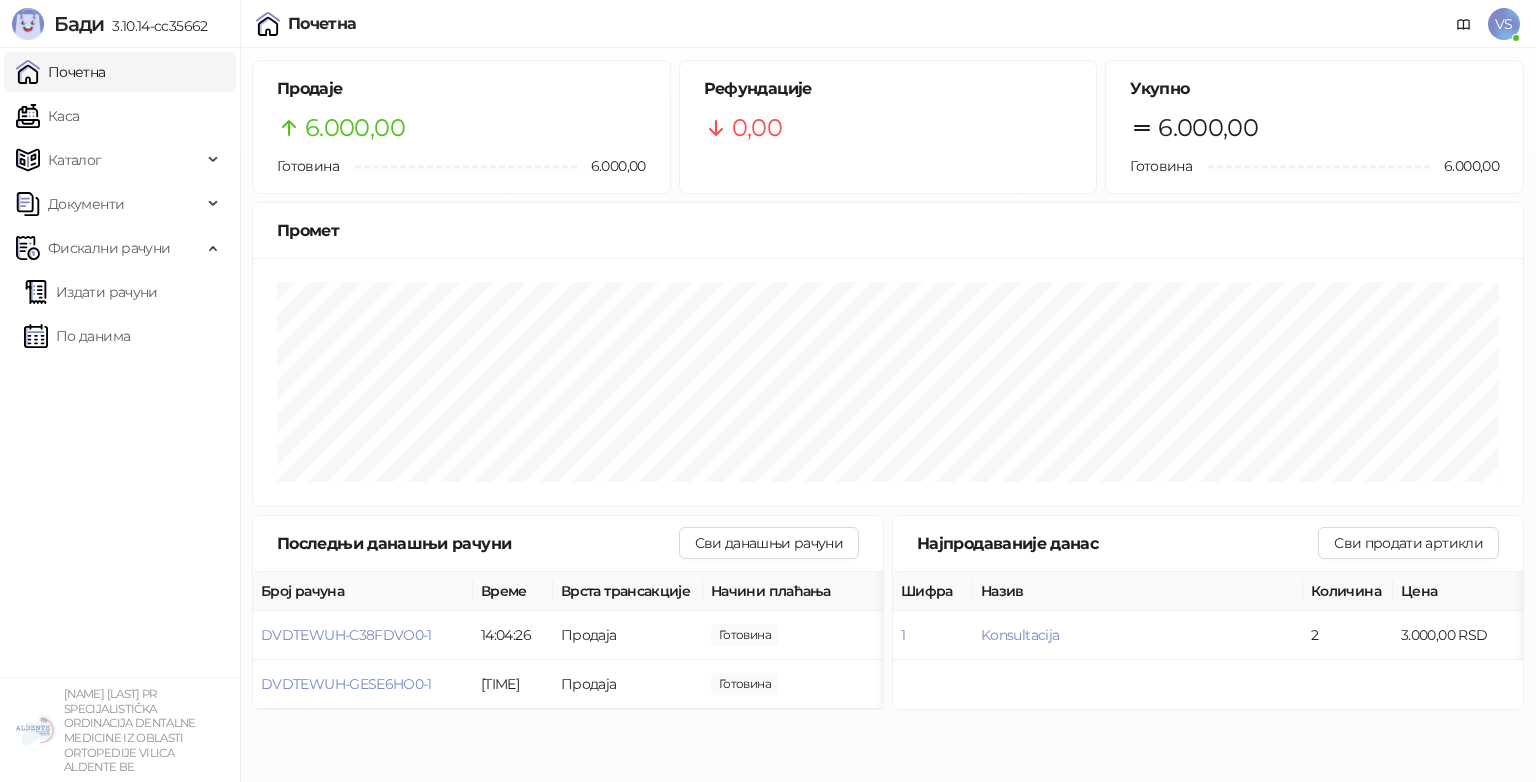 click on "VS" at bounding box center (1504, 24) 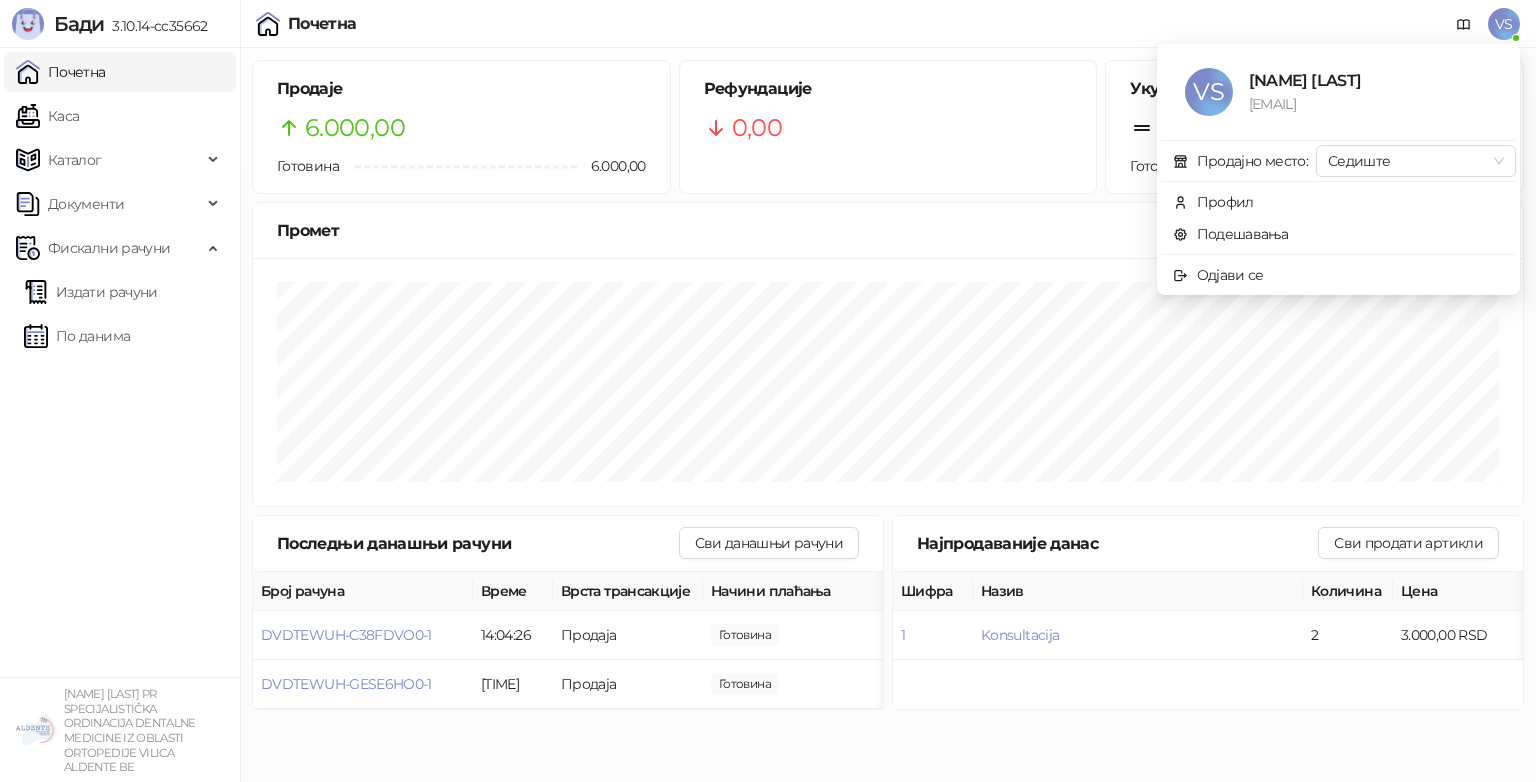 click on "Почетна VS" at bounding box center (768, 24) 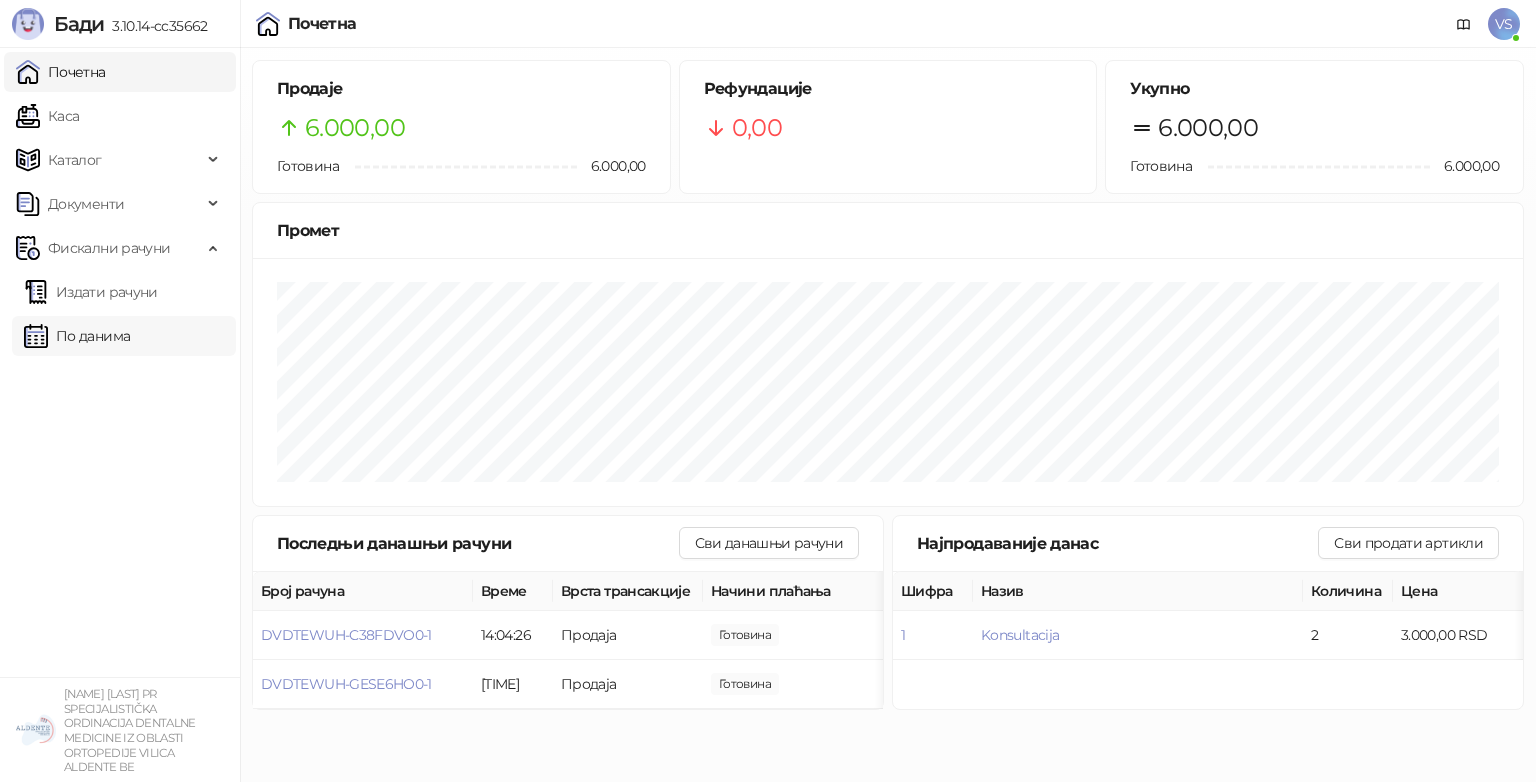 click on "По данима" at bounding box center [77, 336] 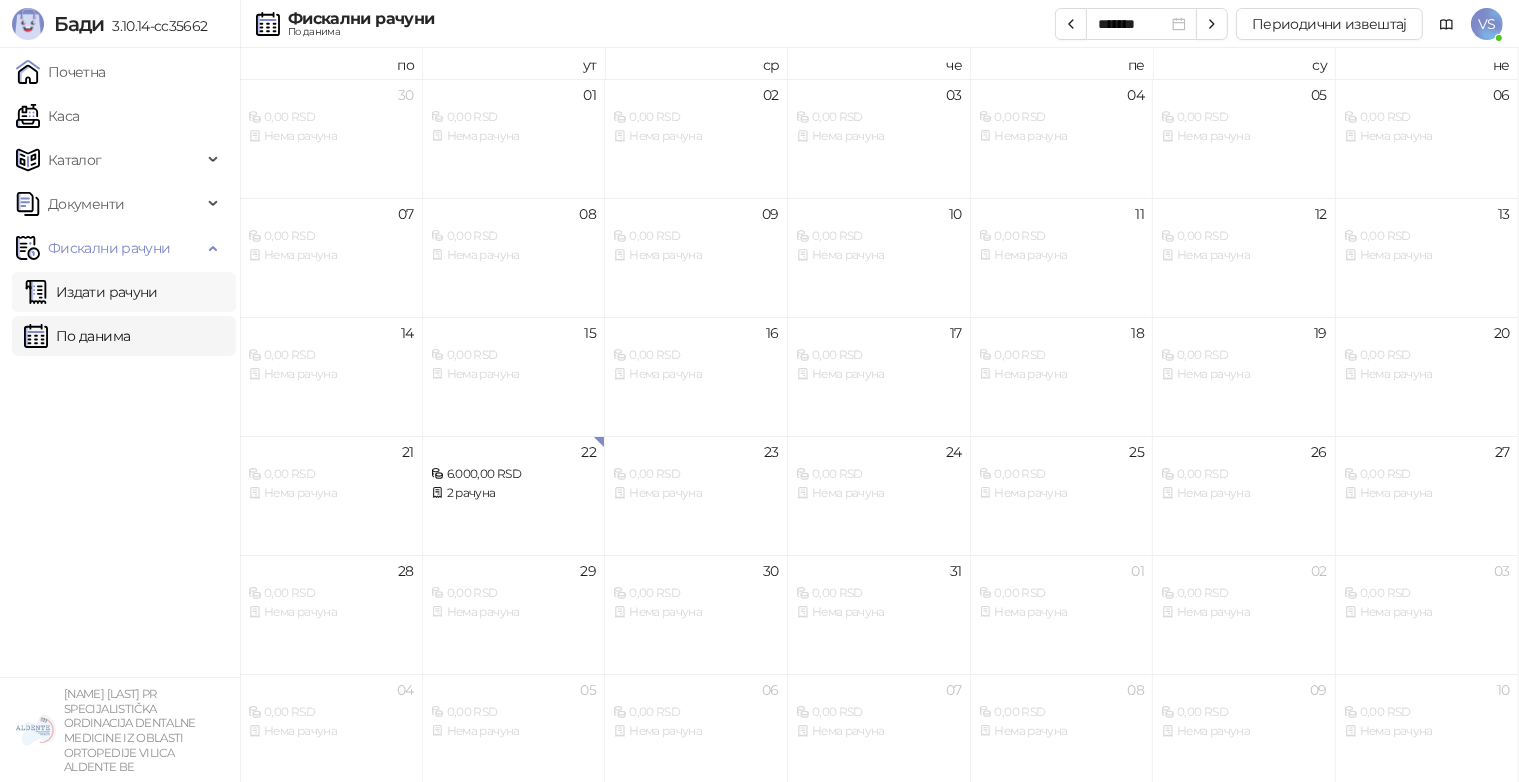 click on "Издати рачуни" at bounding box center [91, 292] 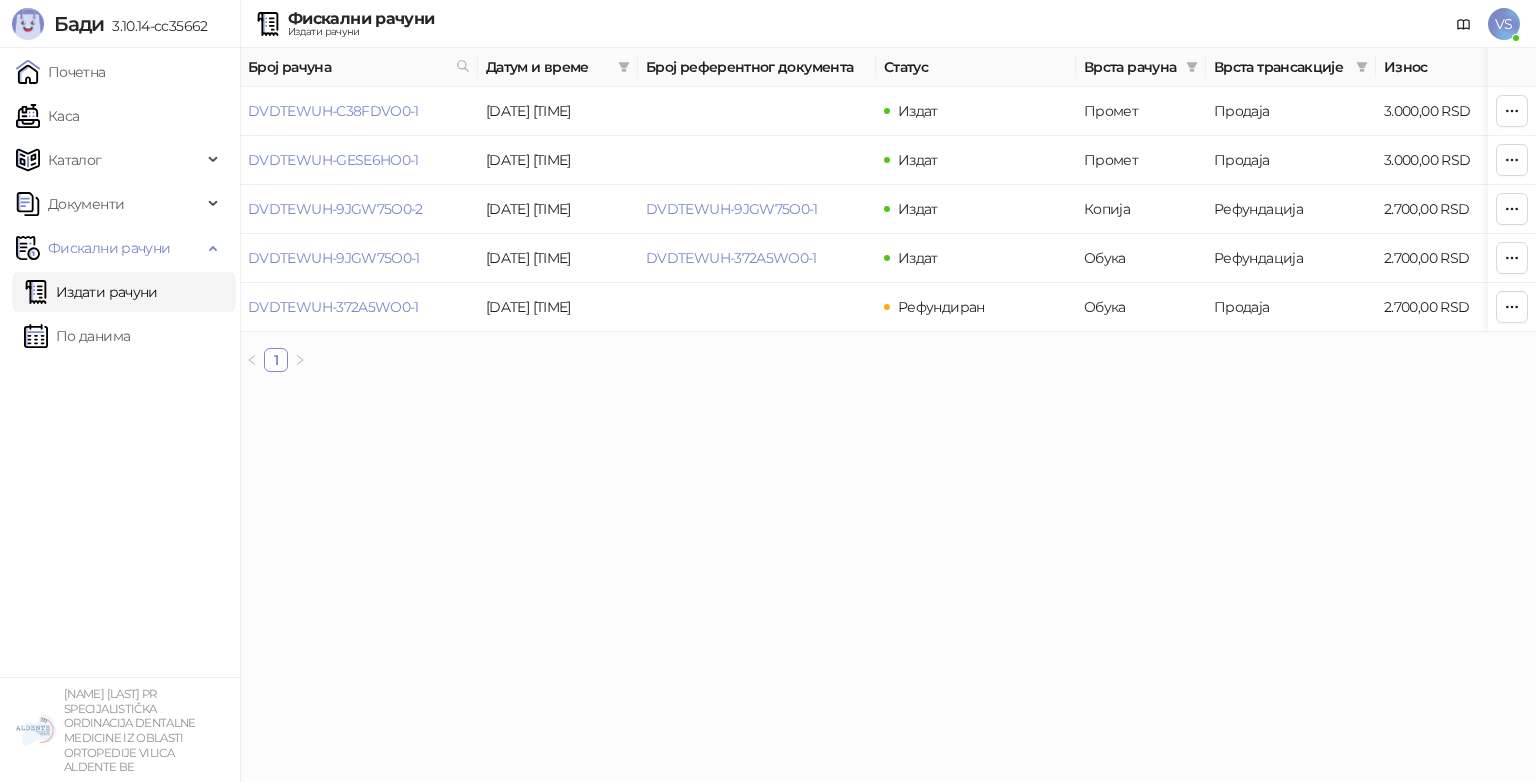 click on "VS" at bounding box center (1504, 24) 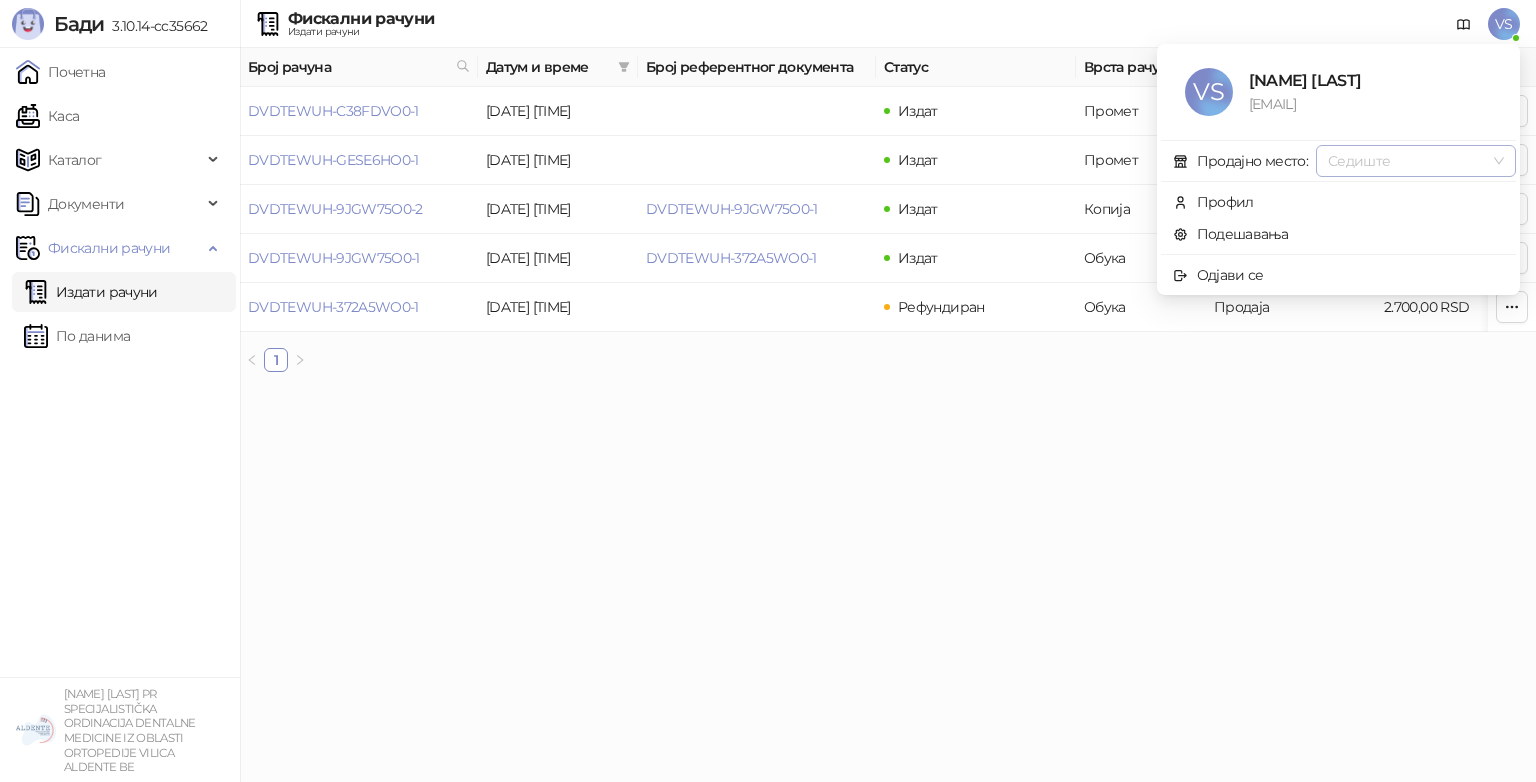 click on "Седиште" at bounding box center [1416, 161] 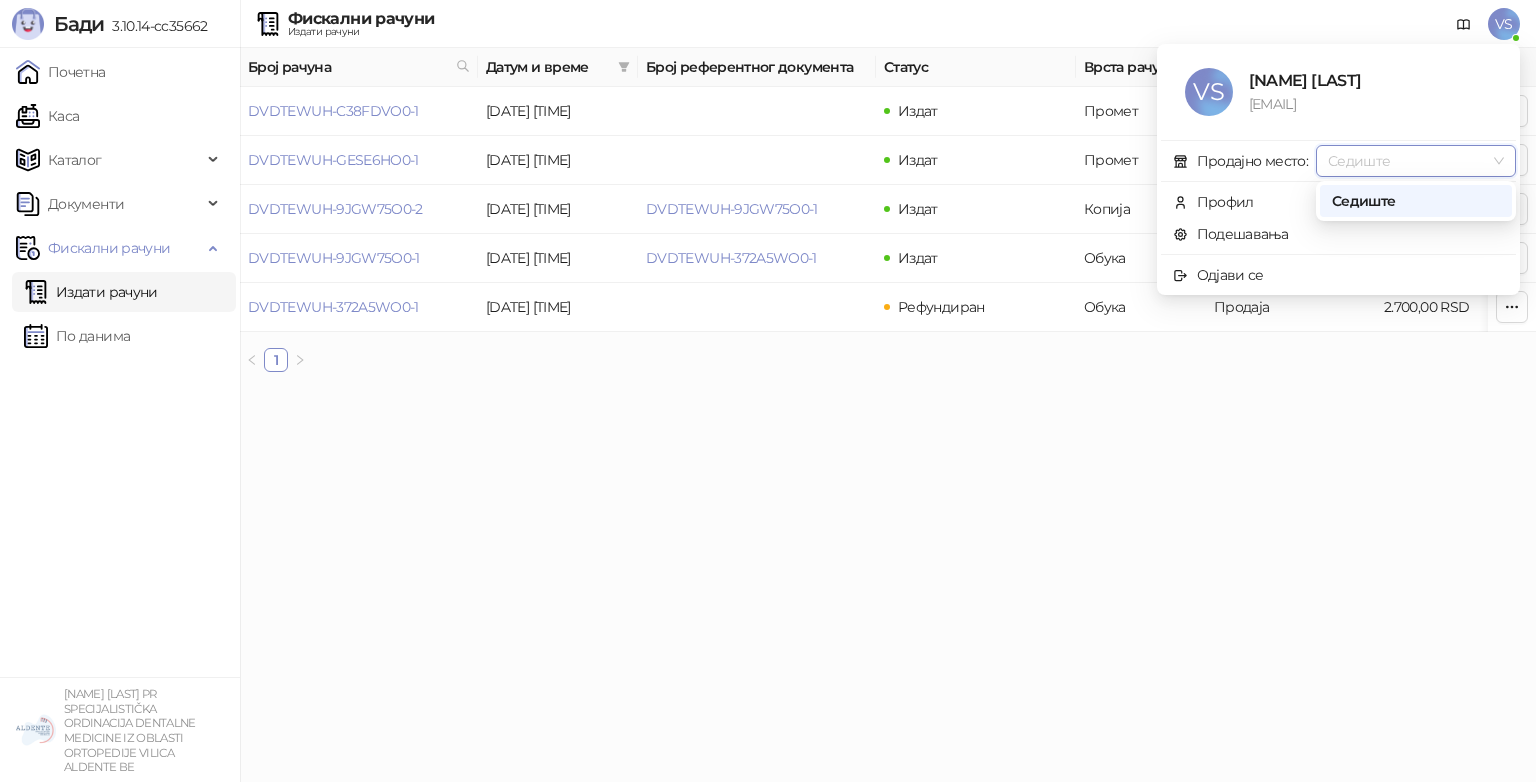click on "Седиште" at bounding box center [1416, 161] 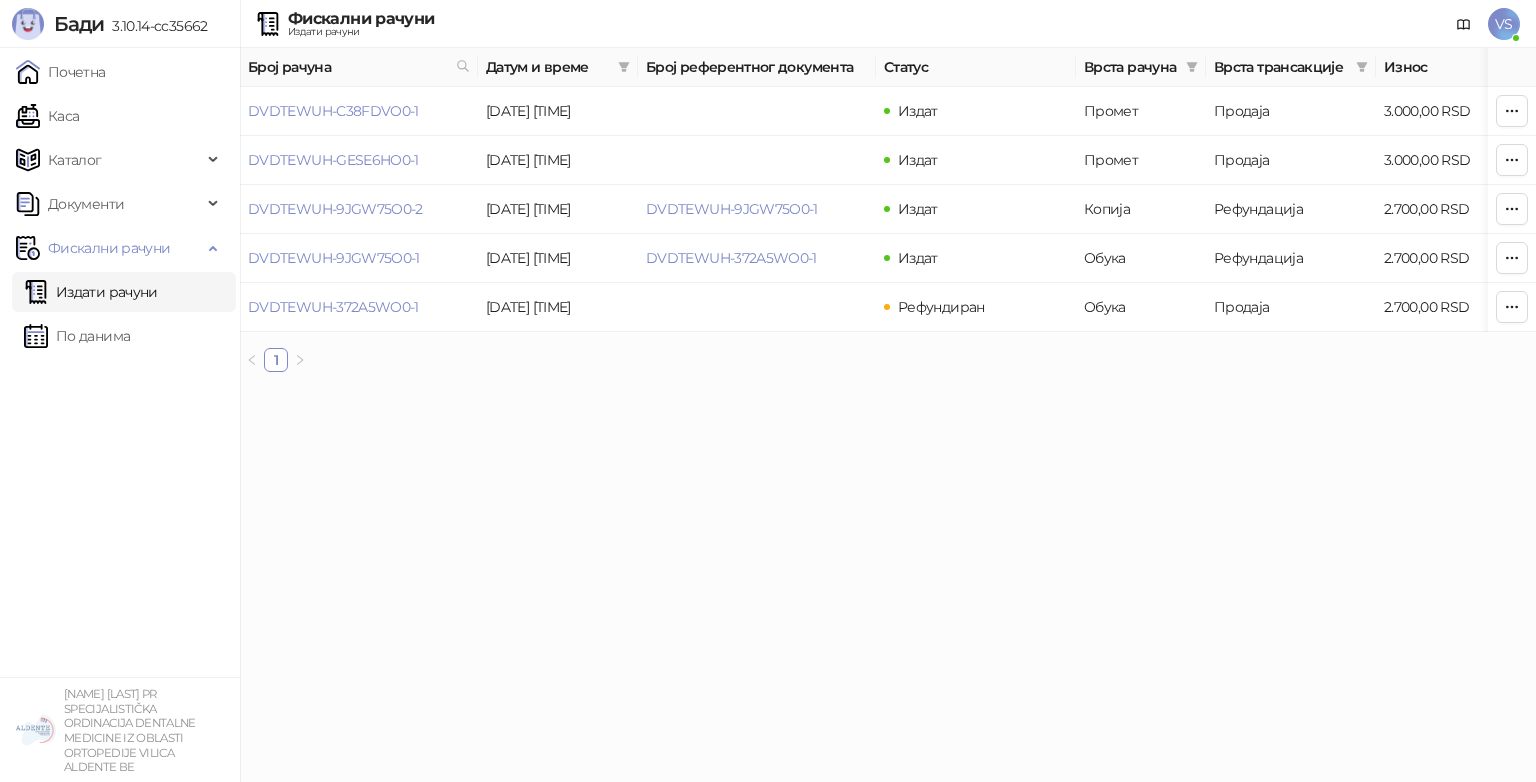 click on "Бади 3.10.14-cc35662 Почетна Каса Каталог Робне марке Категорије Артикли Документи Улазни документи Излазни документи Фискални рачуни Издати рачуни По данима [NAME] [LAST] PR SPECIJALISTIČKA ORDINACIJA DENTALNE MEDICINE IZ OBLASTI ORTOPEDIJE VILICA ALDENTE BE Фискални рачуни Издати рачуни VS Број рачуна Датум и време Број референтног документа Статус Врста рачуна Врста трансакције Износ Касир Продајно место                     DVDTEWUH-C38FDVO0-1 [DATE] [TIME] Издат Промет Продаја 3.000,00 RSD [NAME] [LAST] Sedište DVDTEWUH-GESE6HO0-1 [DATE] [TIME] Издат Промет Продаја 3.000,00 RSD [NAME] [LAST] Sedište DVDTEWUH-9JGW75O0-2 [DATE] [TIME] DVDTEWUH-9JGW75O0-1 Издат Копија 1" at bounding box center [768, 194] 